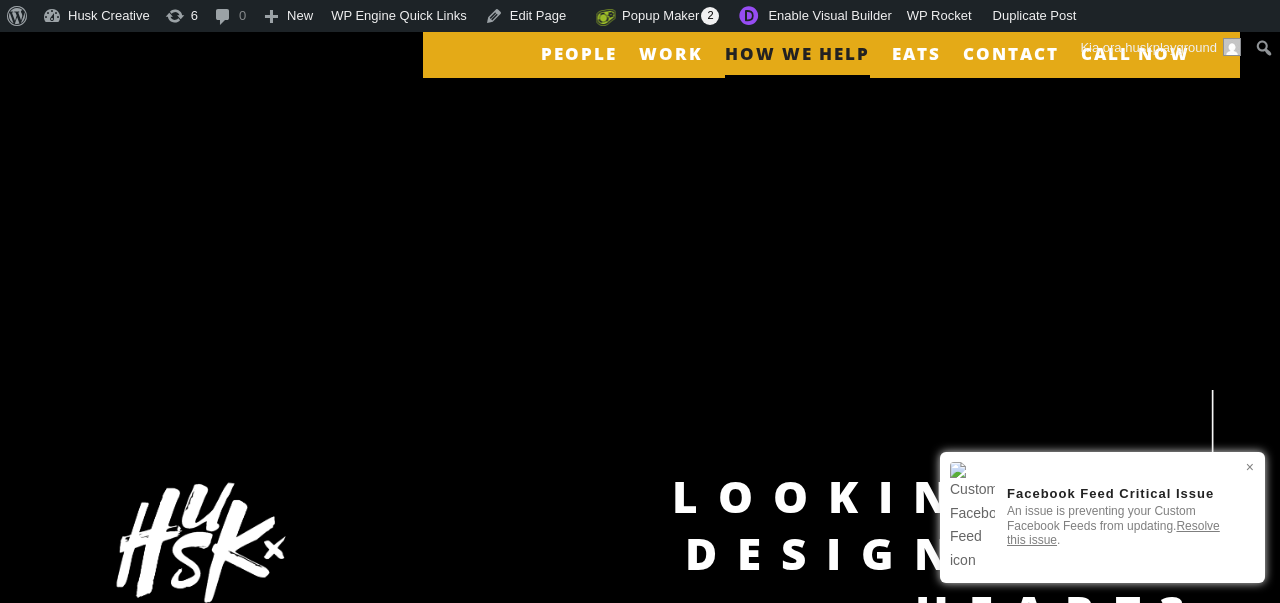 scroll, scrollTop: 0, scrollLeft: 0, axis: both 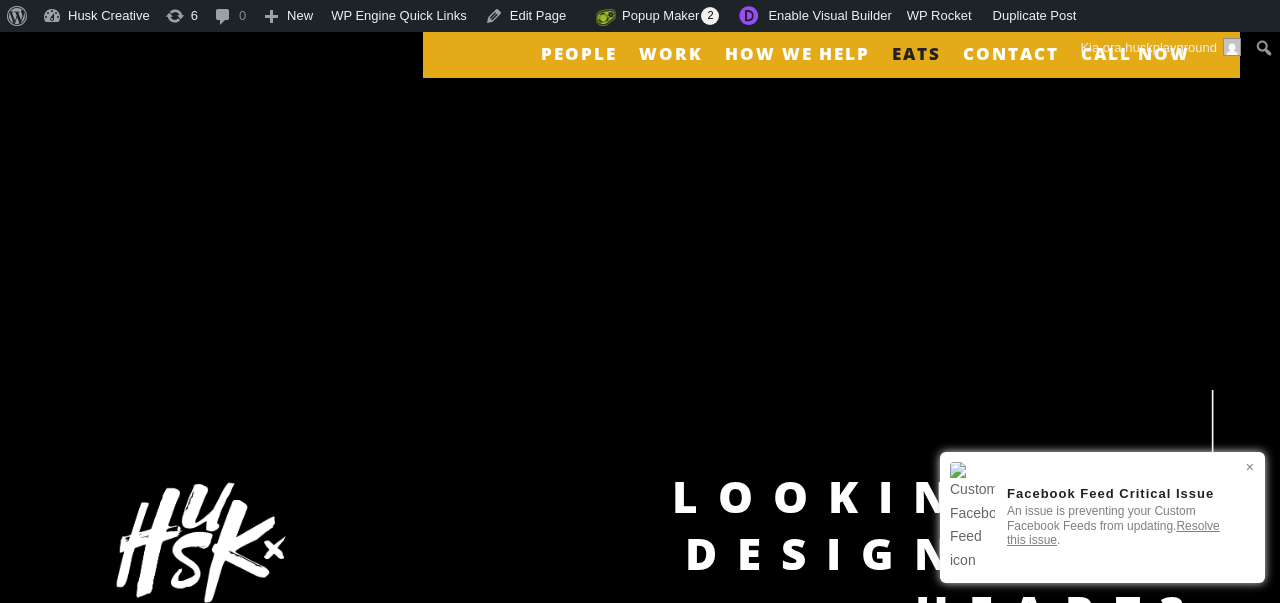 click on "EATS" at bounding box center [916, 66] 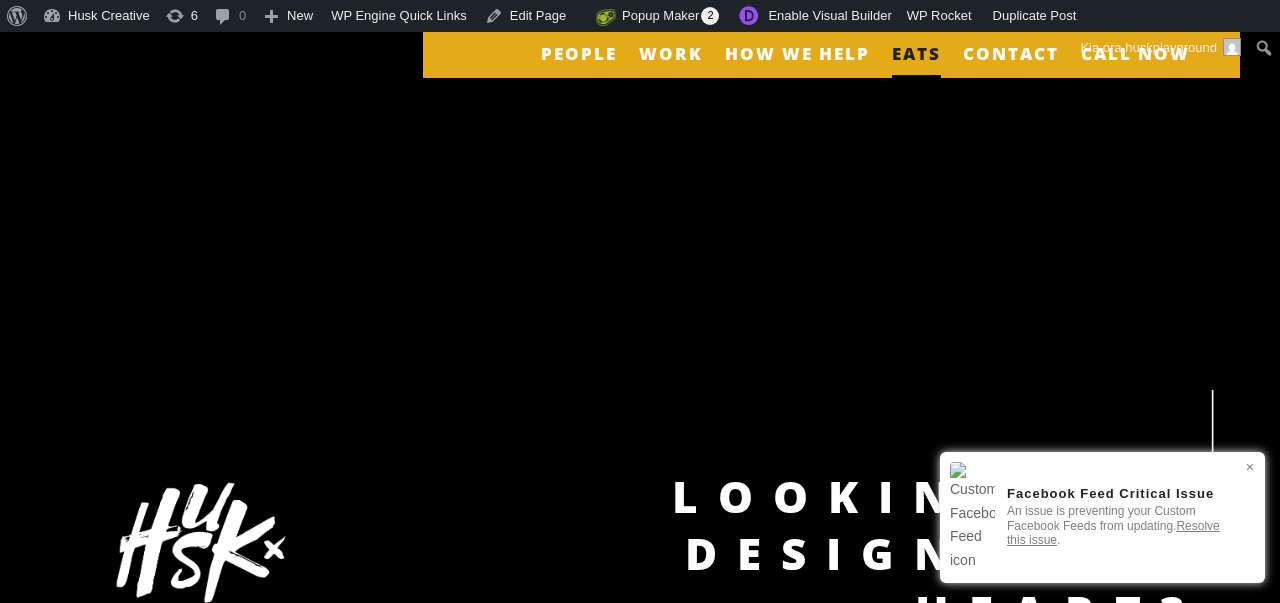 click on "EATS" at bounding box center (916, 66) 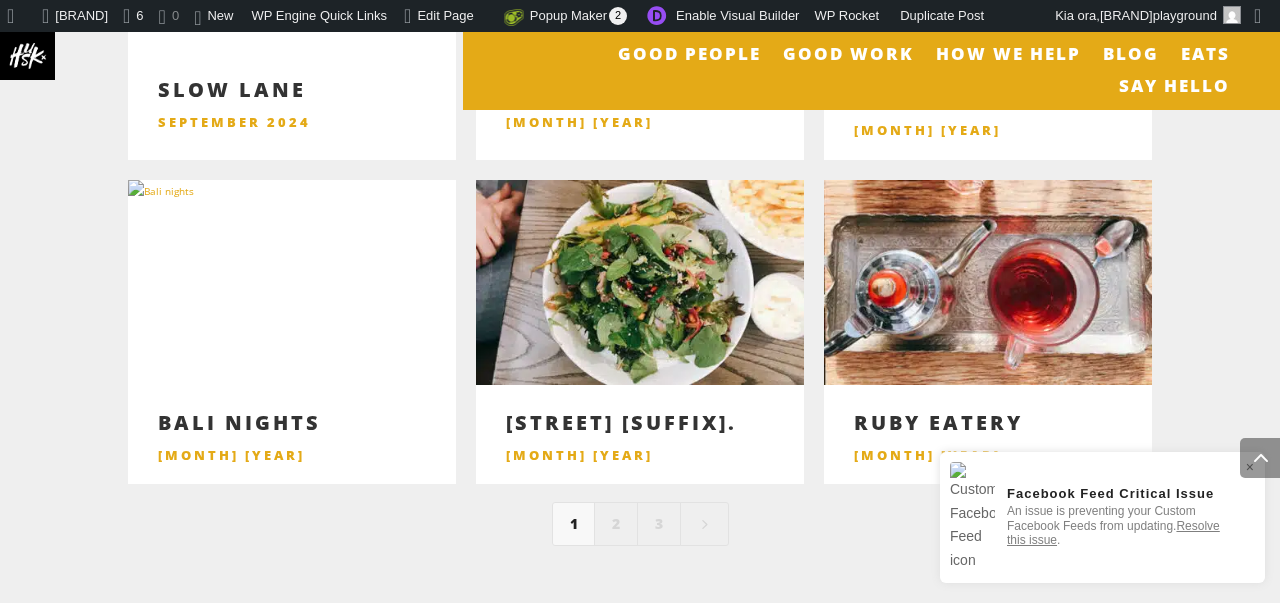 scroll, scrollTop: 1373, scrollLeft: 0, axis: vertical 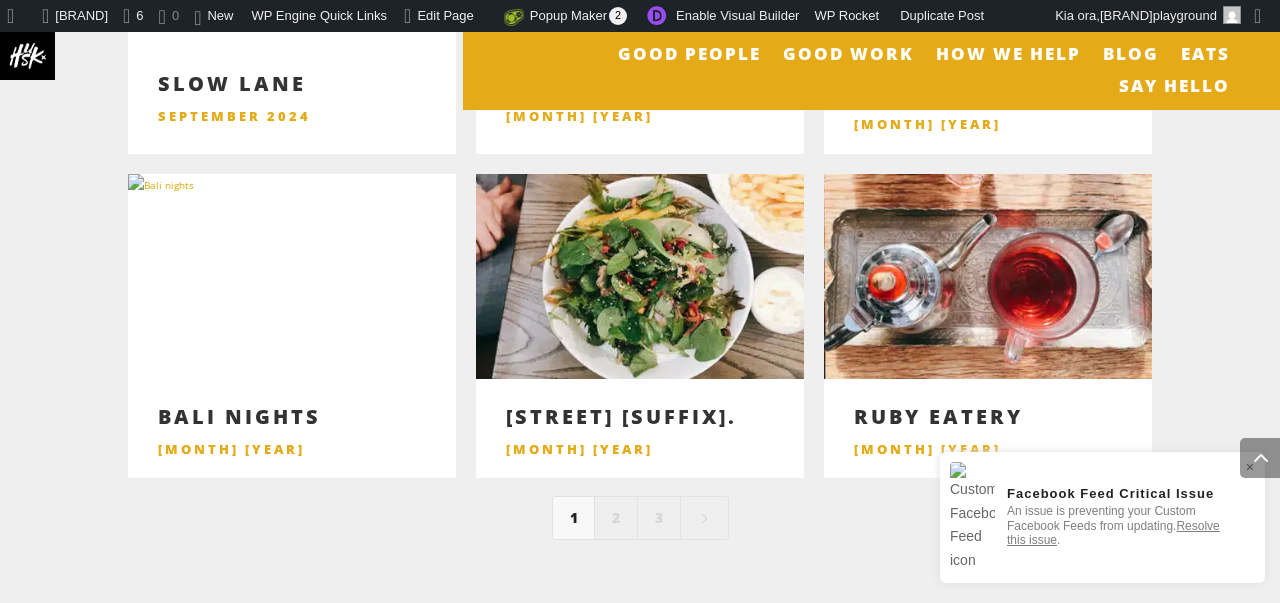 click on "2" at bounding box center [616, 518] 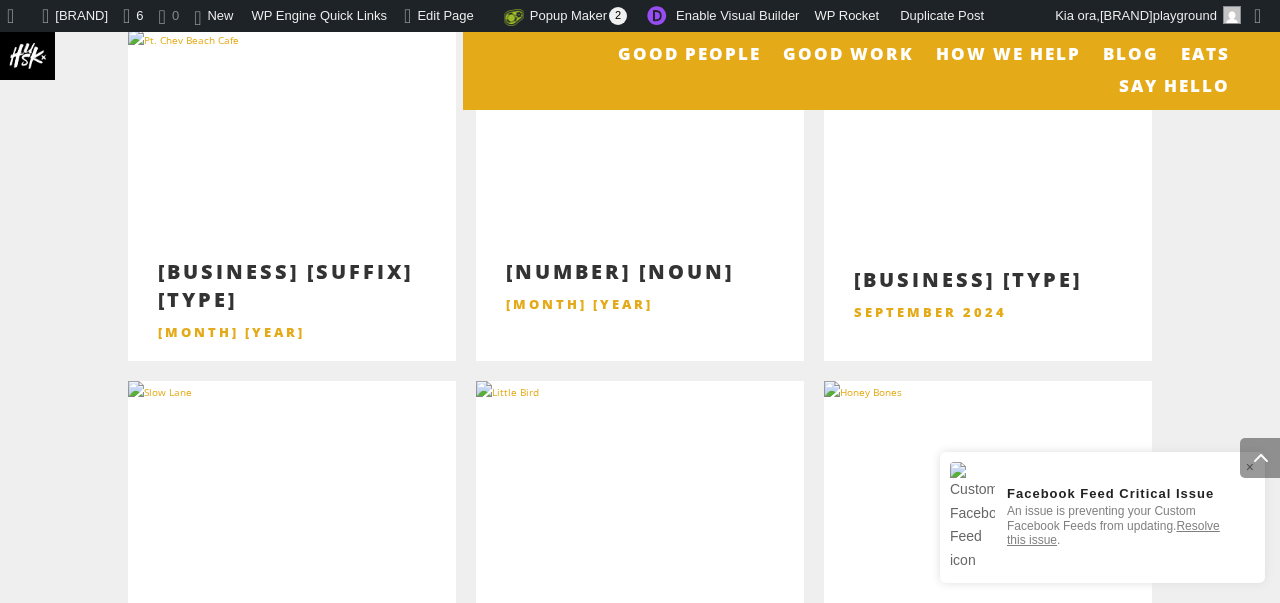 scroll, scrollTop: 829, scrollLeft: 0, axis: vertical 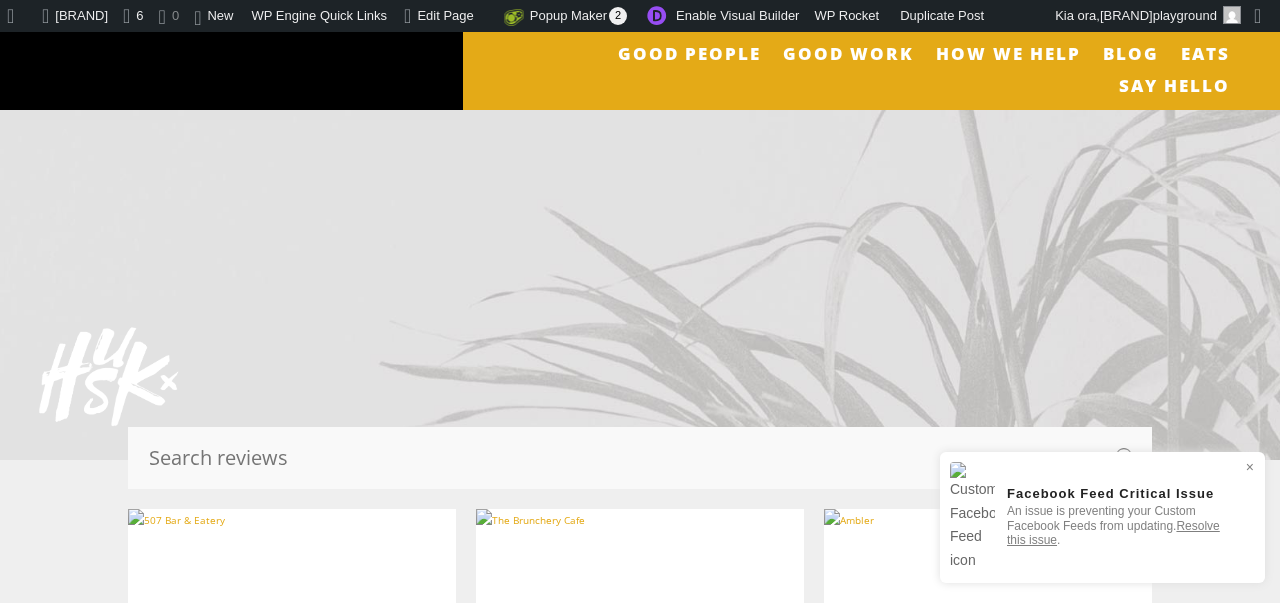 click at bounding box center (620, 458) 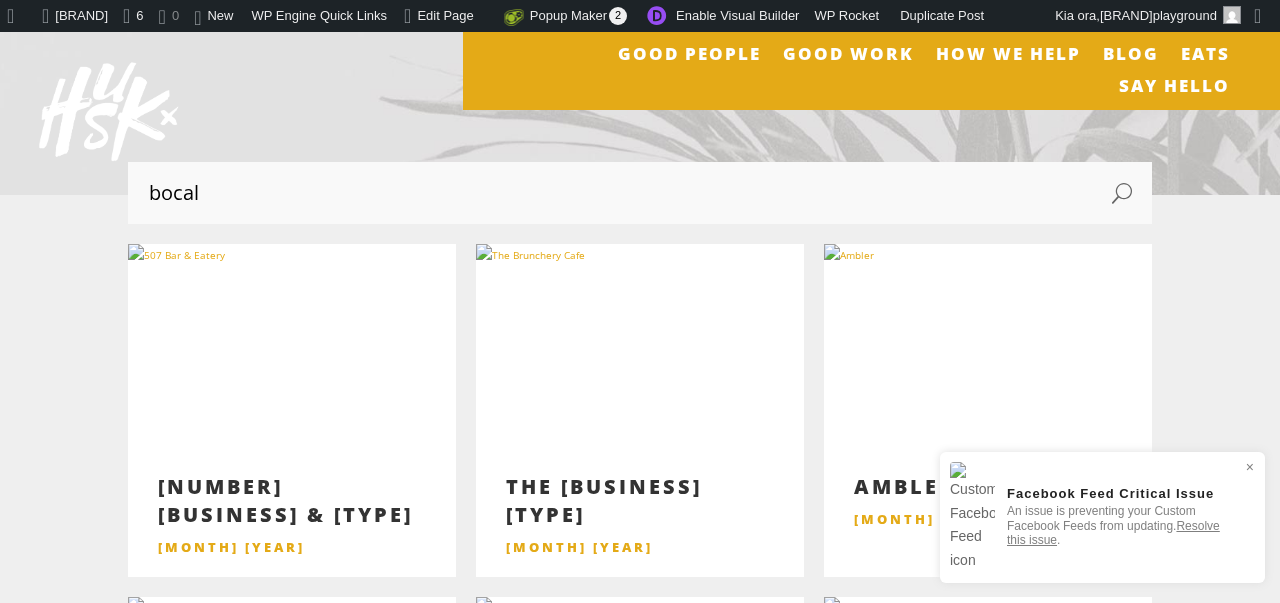 scroll, scrollTop: 274, scrollLeft: 0, axis: vertical 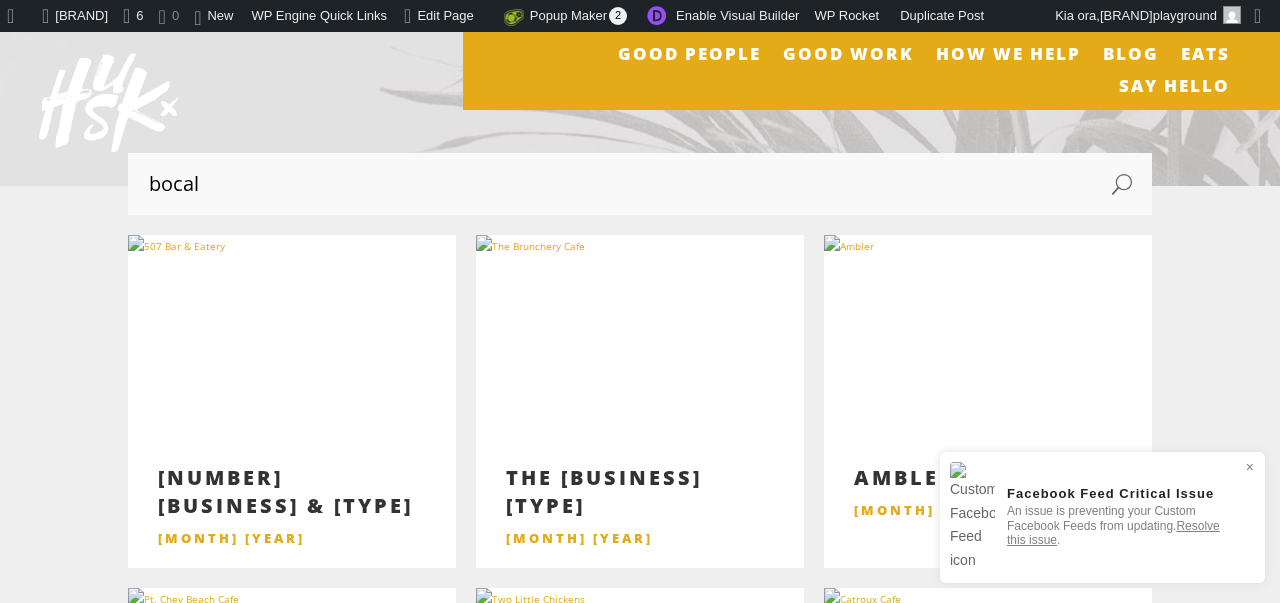 click on "U" at bounding box center (1132, 184) 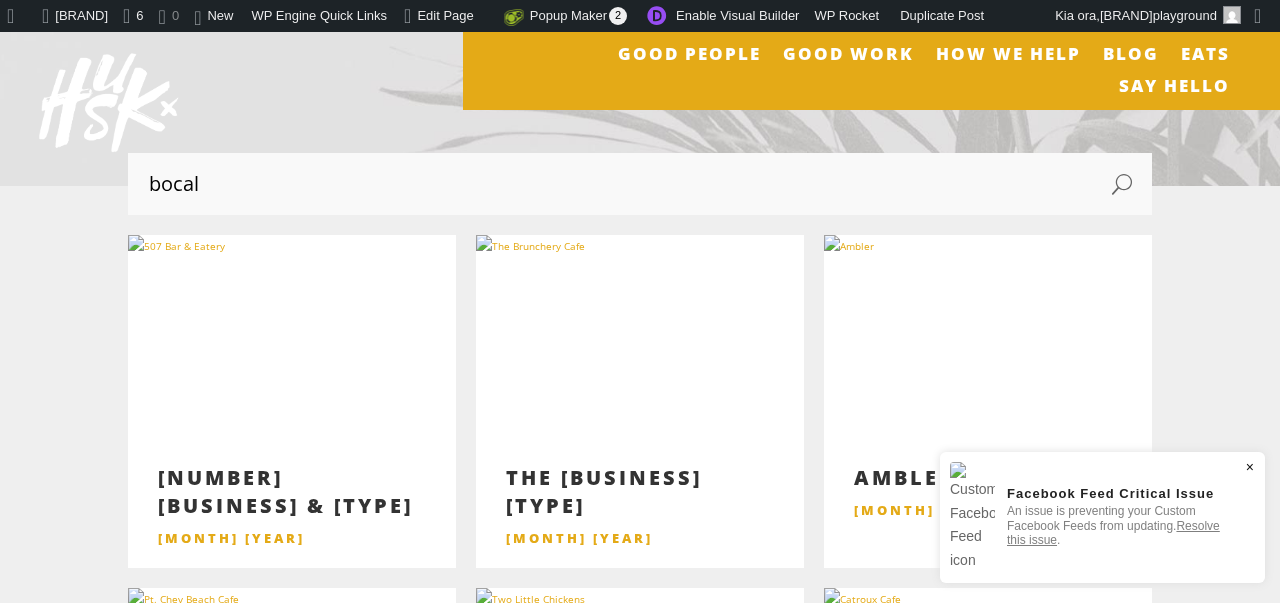 click on "×" at bounding box center (1250, 467) 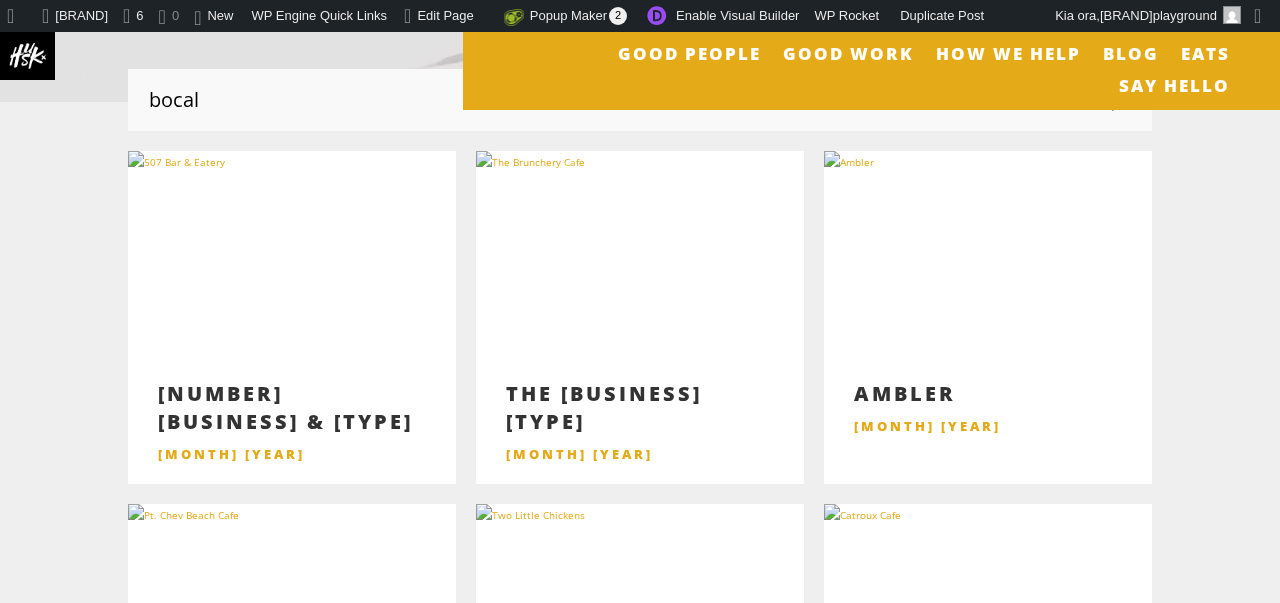 scroll, scrollTop: 300, scrollLeft: 0, axis: vertical 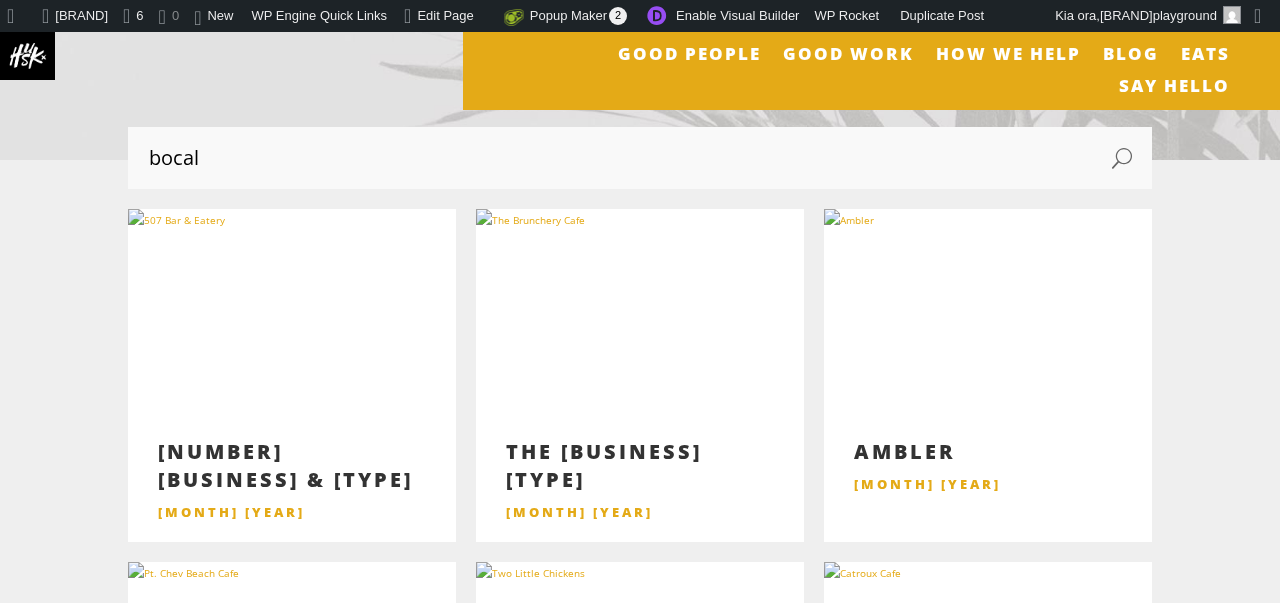 click on "U" at bounding box center [1132, 158] 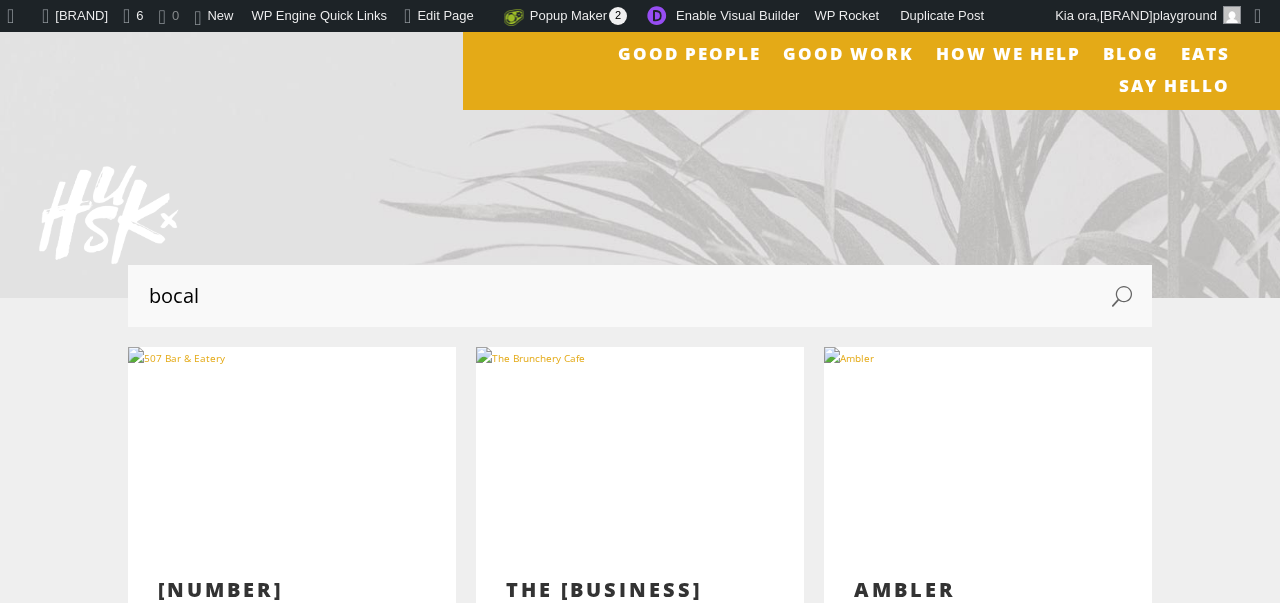 scroll, scrollTop: 146, scrollLeft: 0, axis: vertical 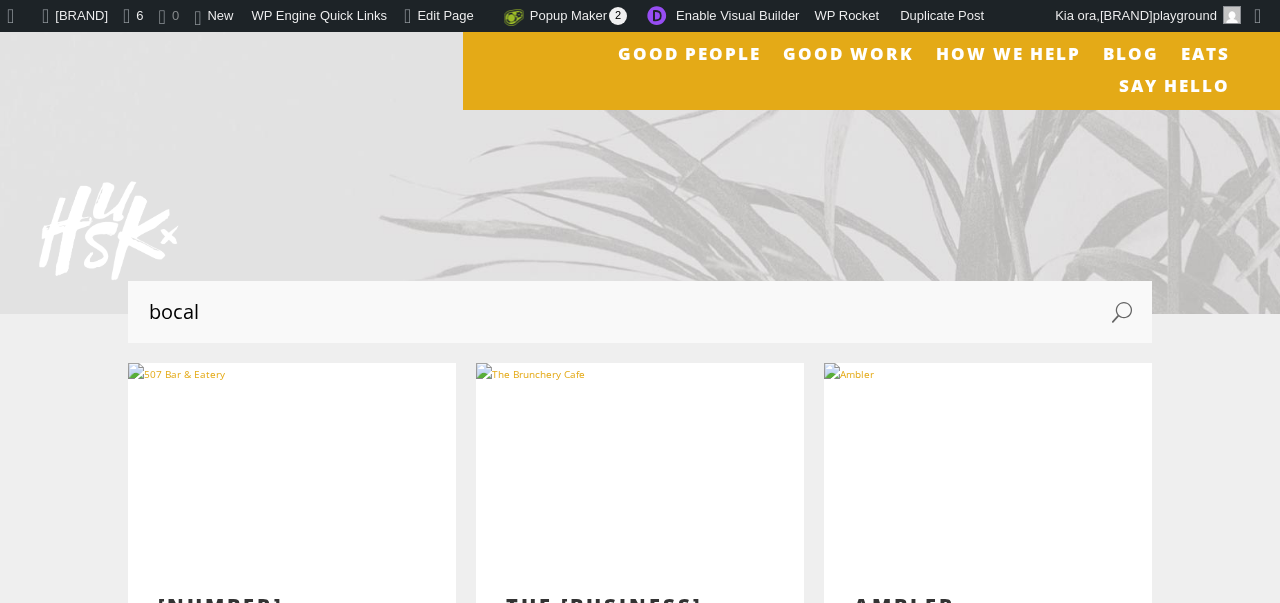 click on "U" at bounding box center [1132, 312] 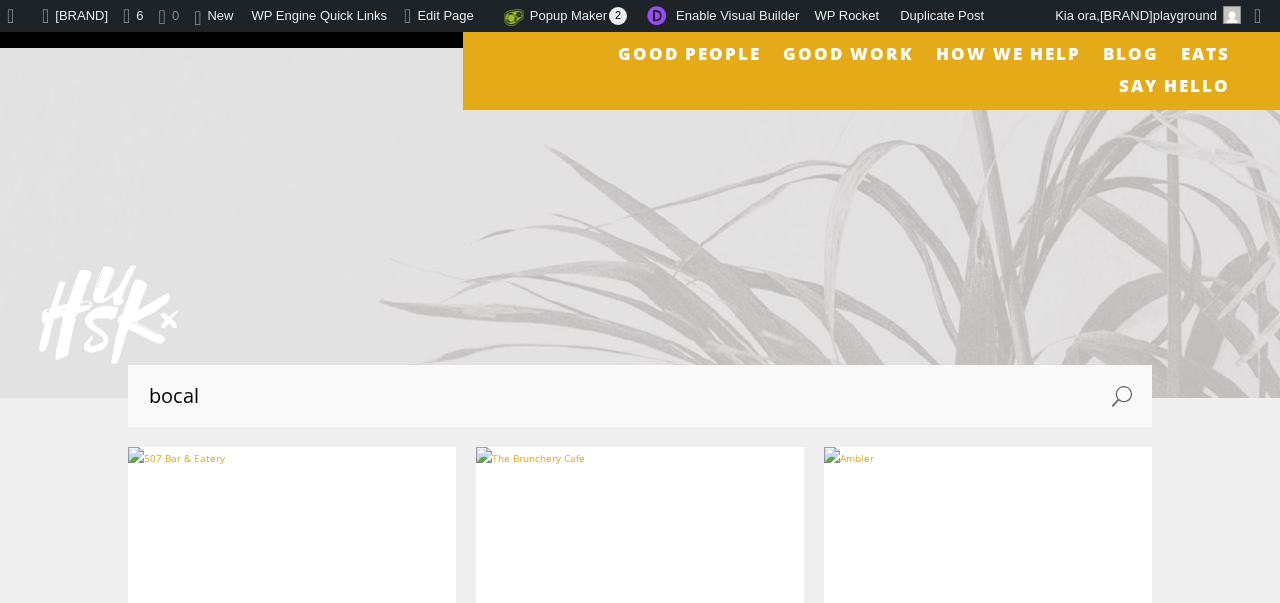 scroll, scrollTop: 0, scrollLeft: 0, axis: both 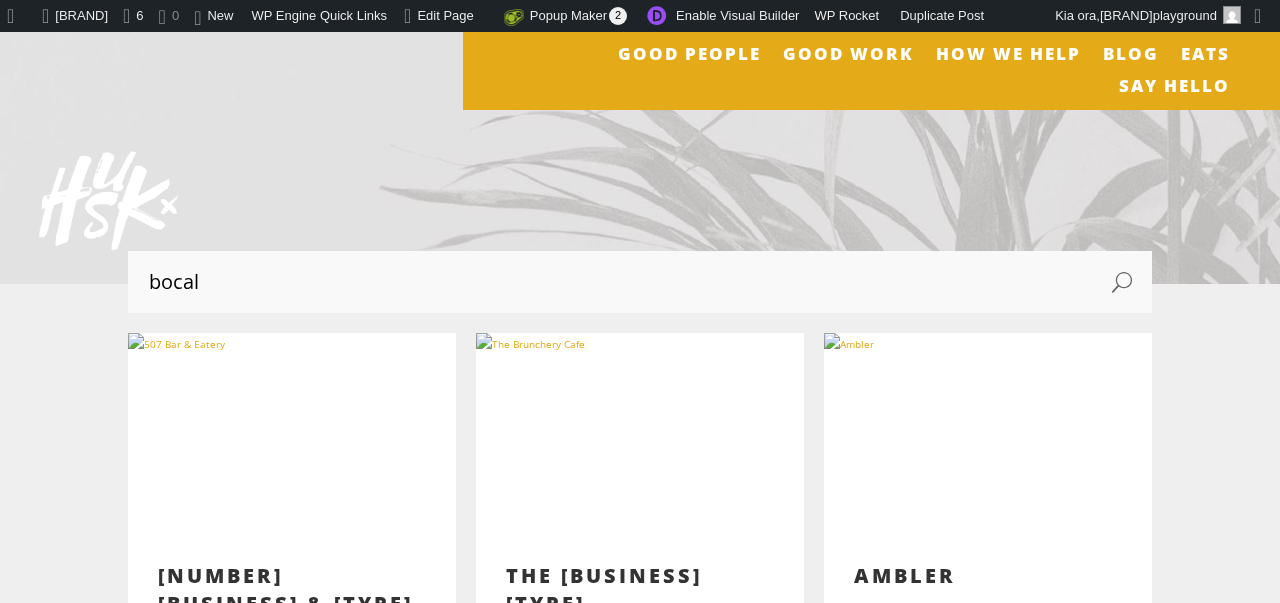 click on "bocal" at bounding box center (620, 282) 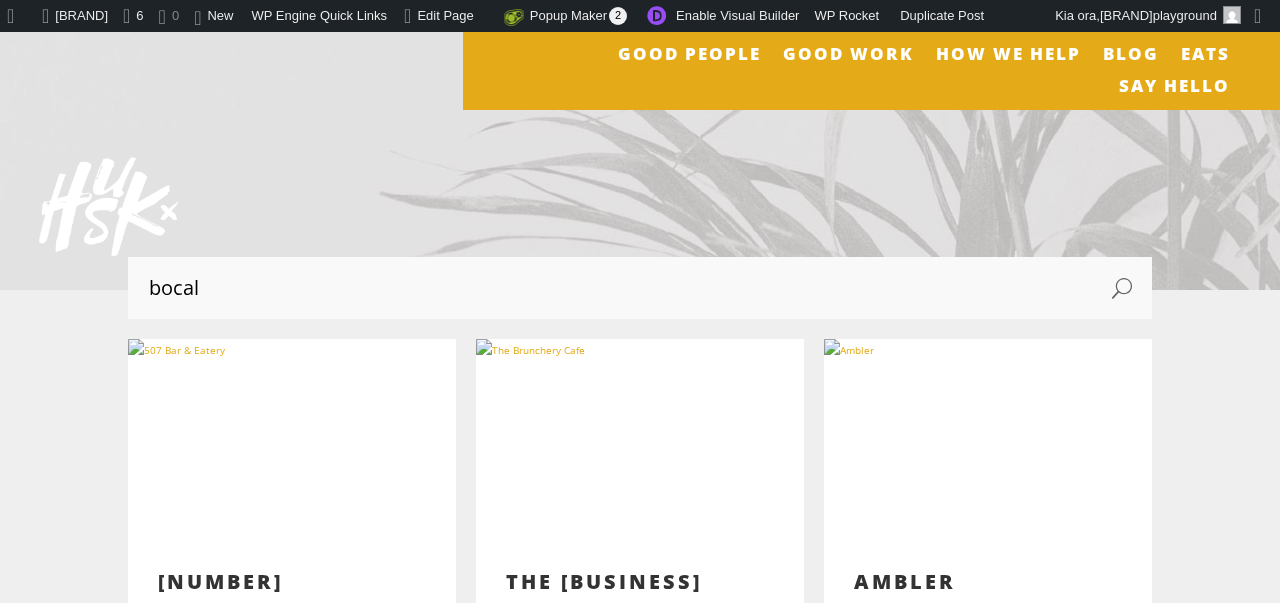 click on "bocal" at bounding box center [620, 288] 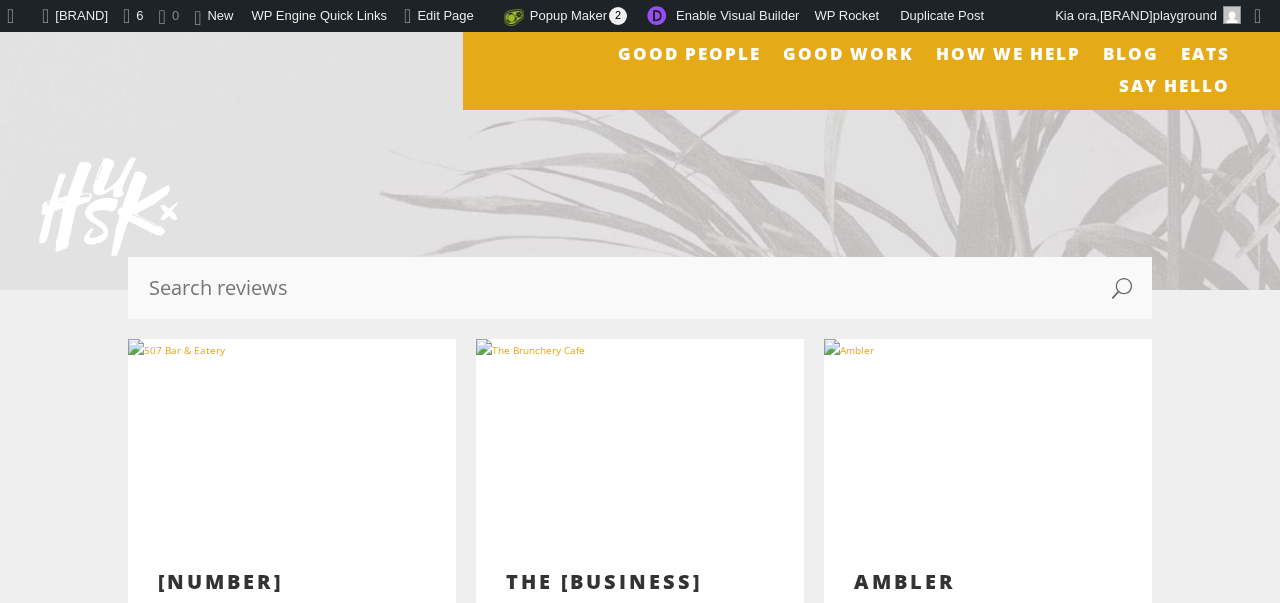 paste on "PETIT" 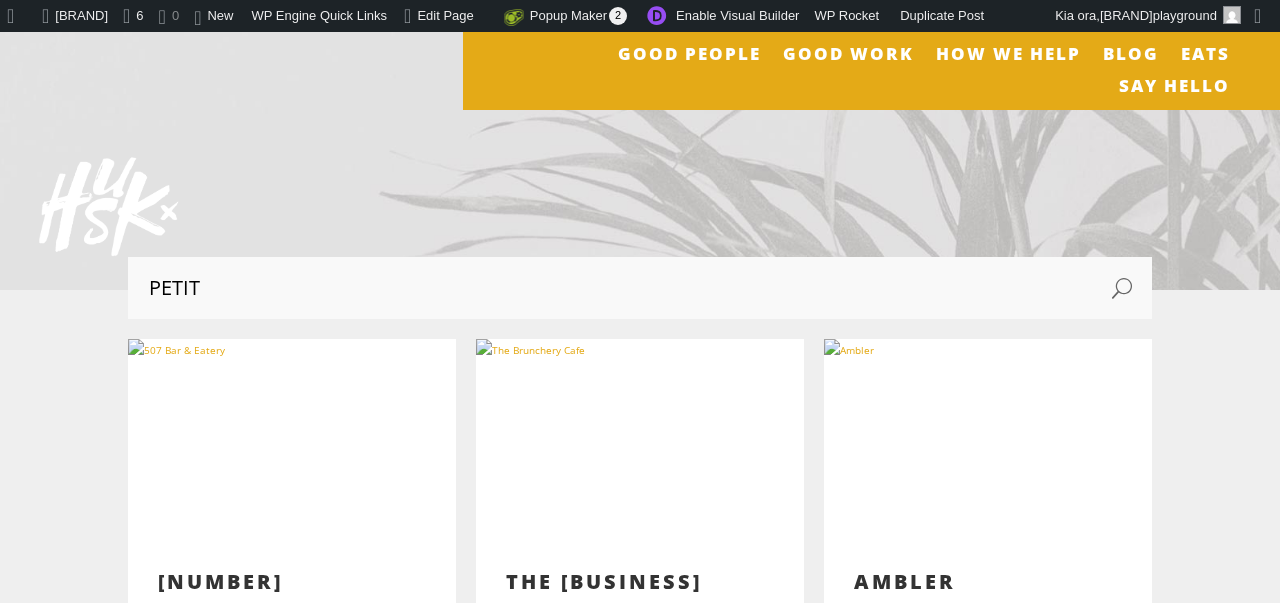 type on "PETIT" 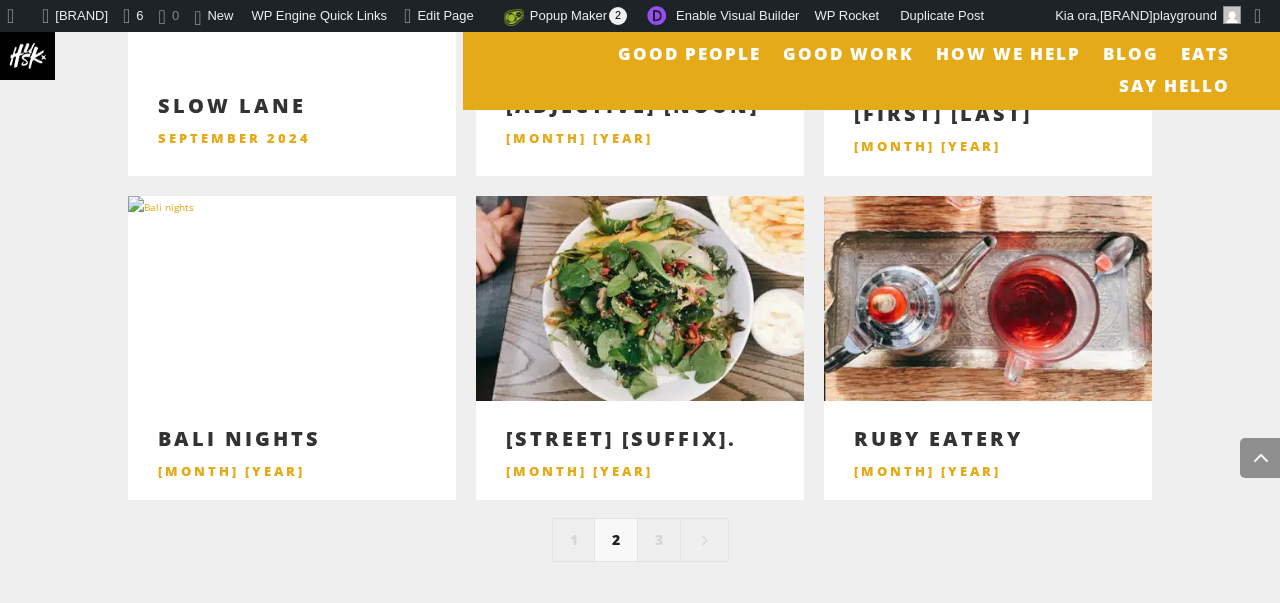 scroll, scrollTop: 1360, scrollLeft: 0, axis: vertical 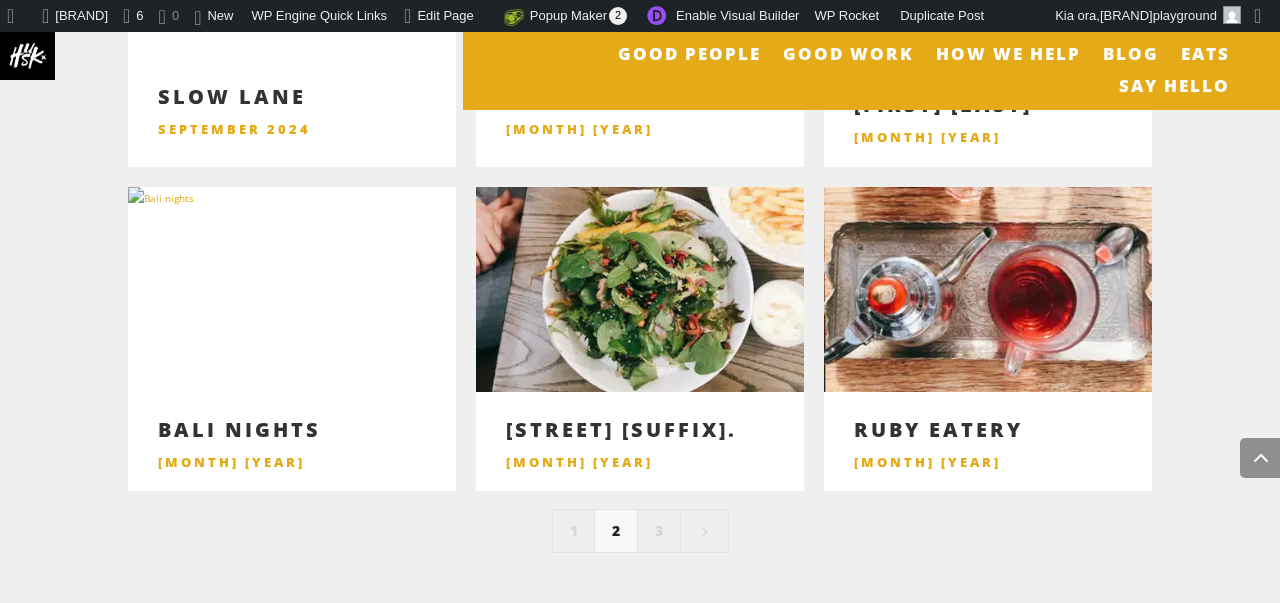 click on "3" at bounding box center (659, 531) 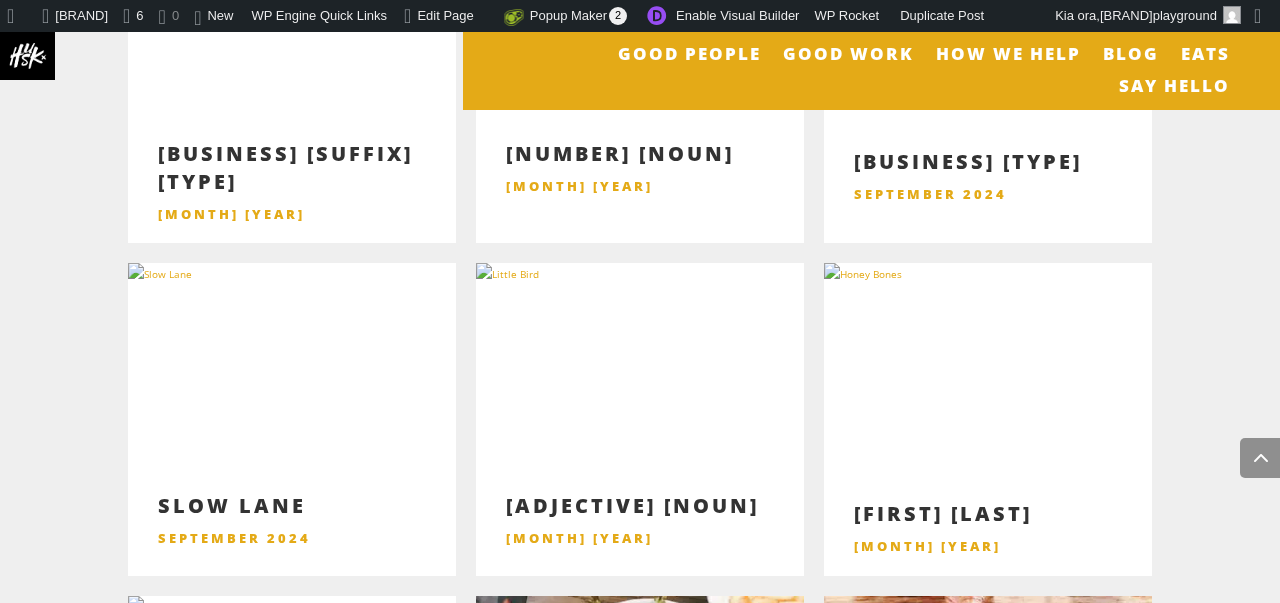 scroll, scrollTop: 948, scrollLeft: 0, axis: vertical 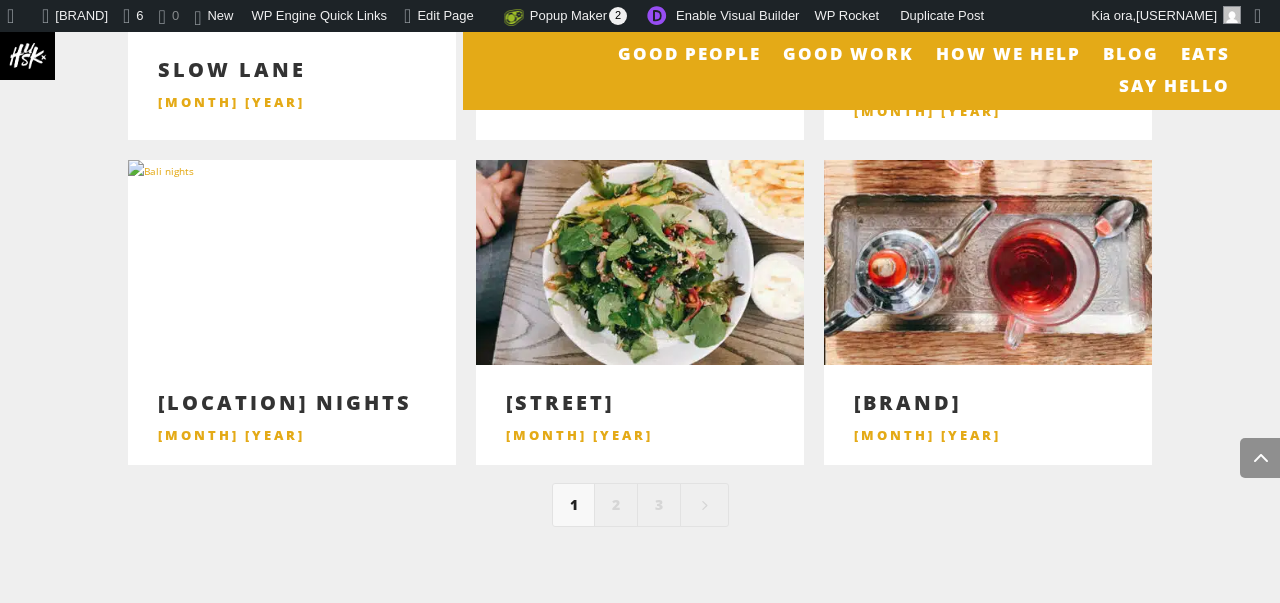 click on "2" at bounding box center [616, 505] 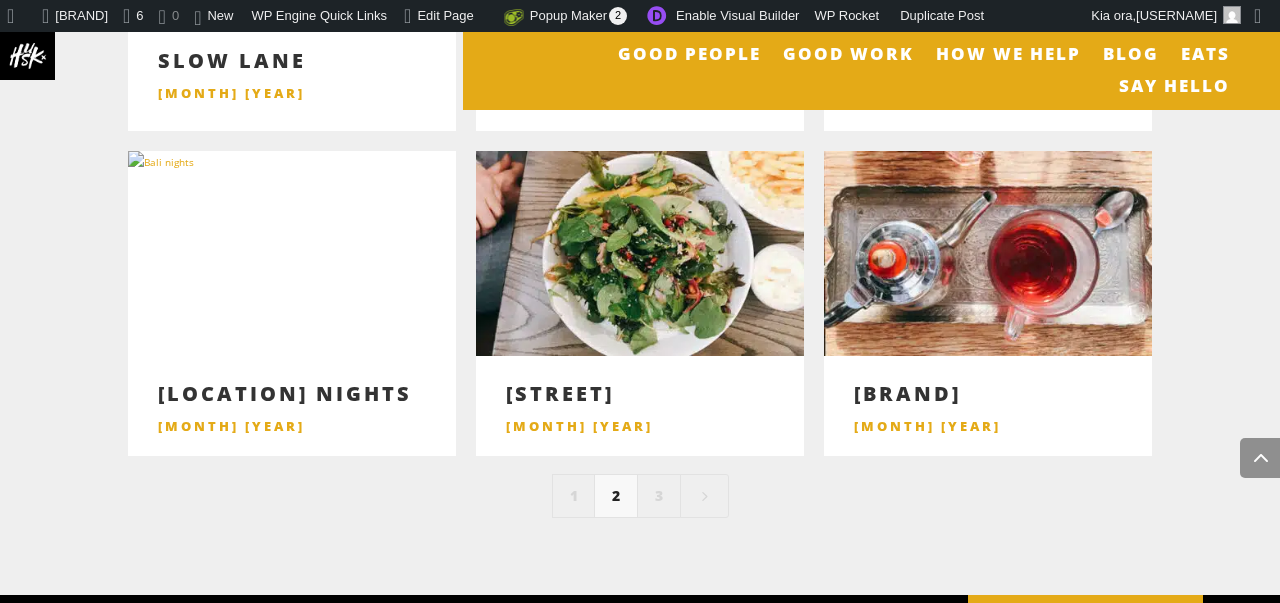 scroll, scrollTop: 1377, scrollLeft: 0, axis: vertical 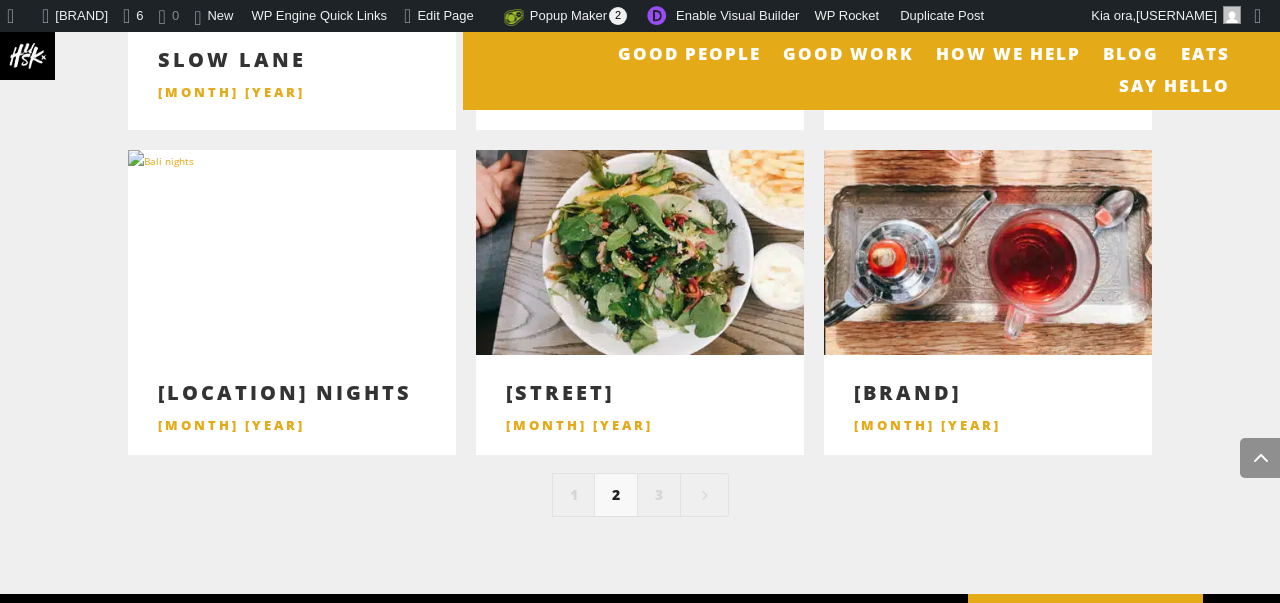 click on "3" at bounding box center [659, 495] 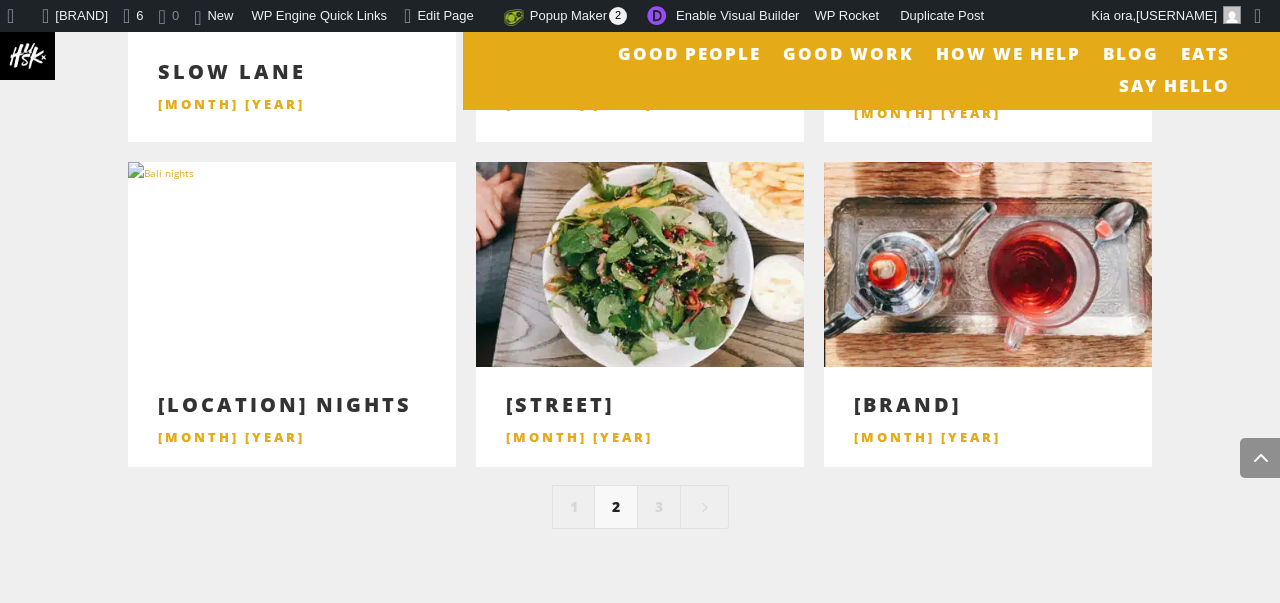 click on "1" at bounding box center (574, 507) 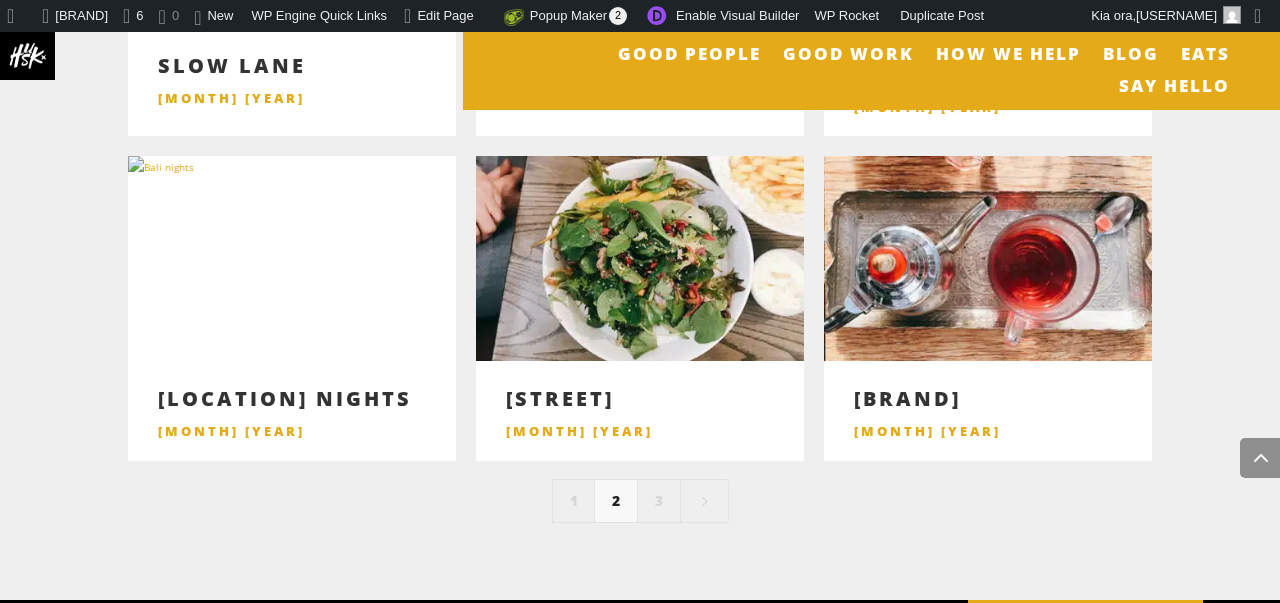 scroll, scrollTop: 1367, scrollLeft: 0, axis: vertical 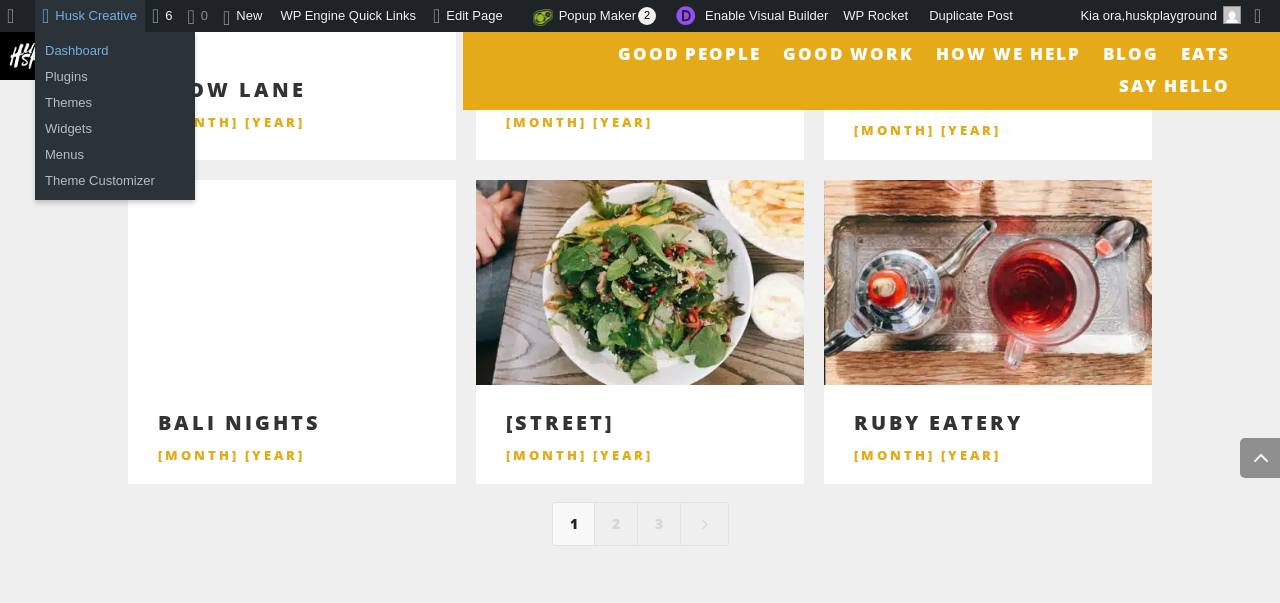 click on "Dashboard" at bounding box center [115, 51] 